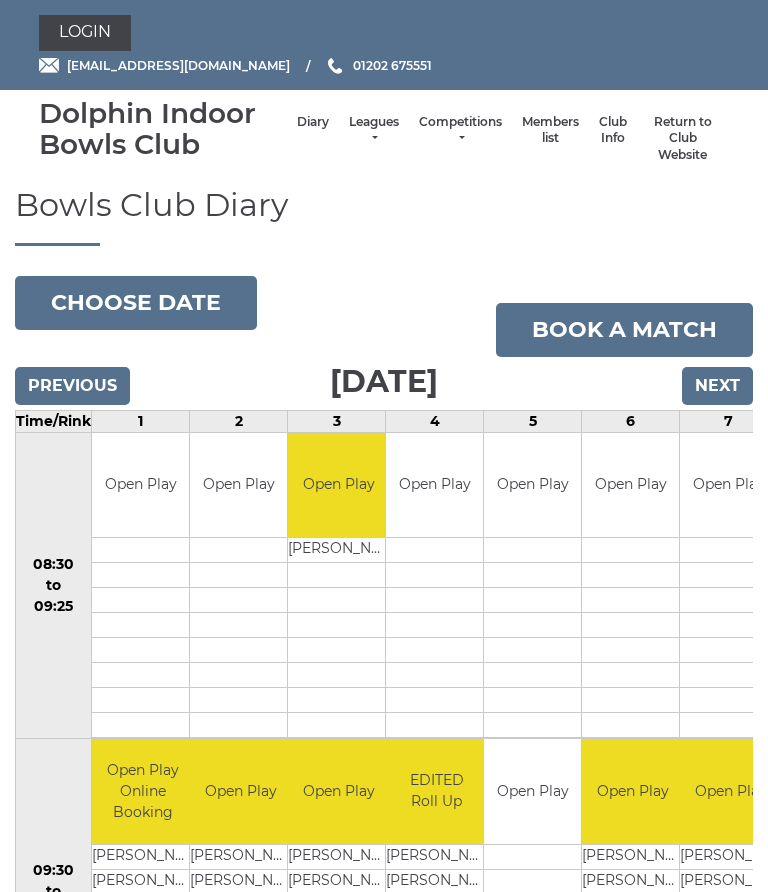 scroll, scrollTop: 0, scrollLeft: 0, axis: both 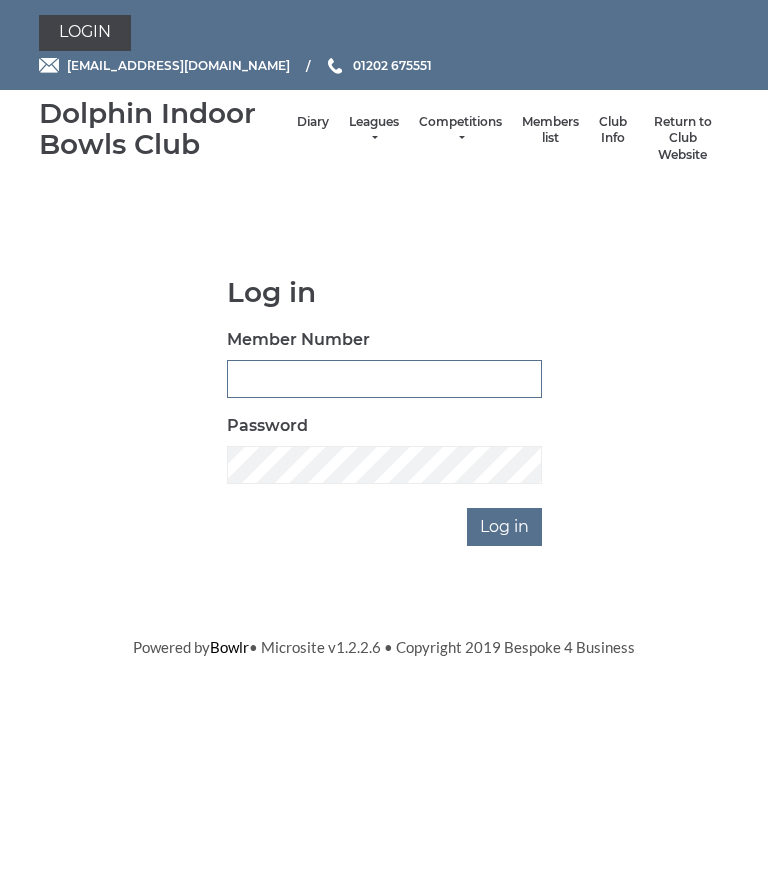 click on "Member Number" at bounding box center [384, 379] 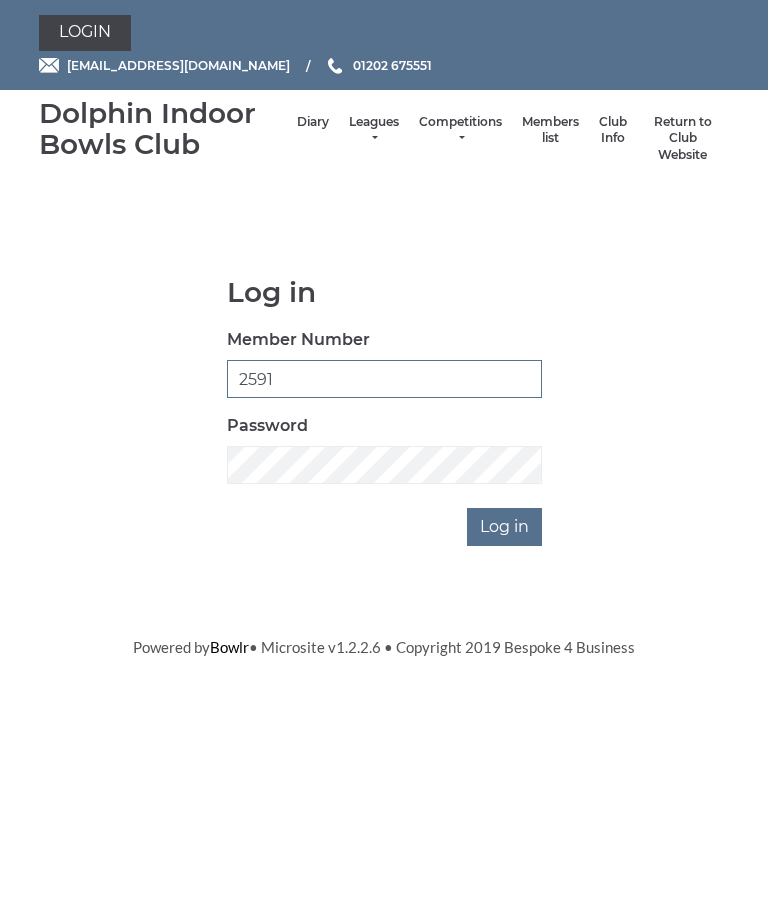 type on "2591" 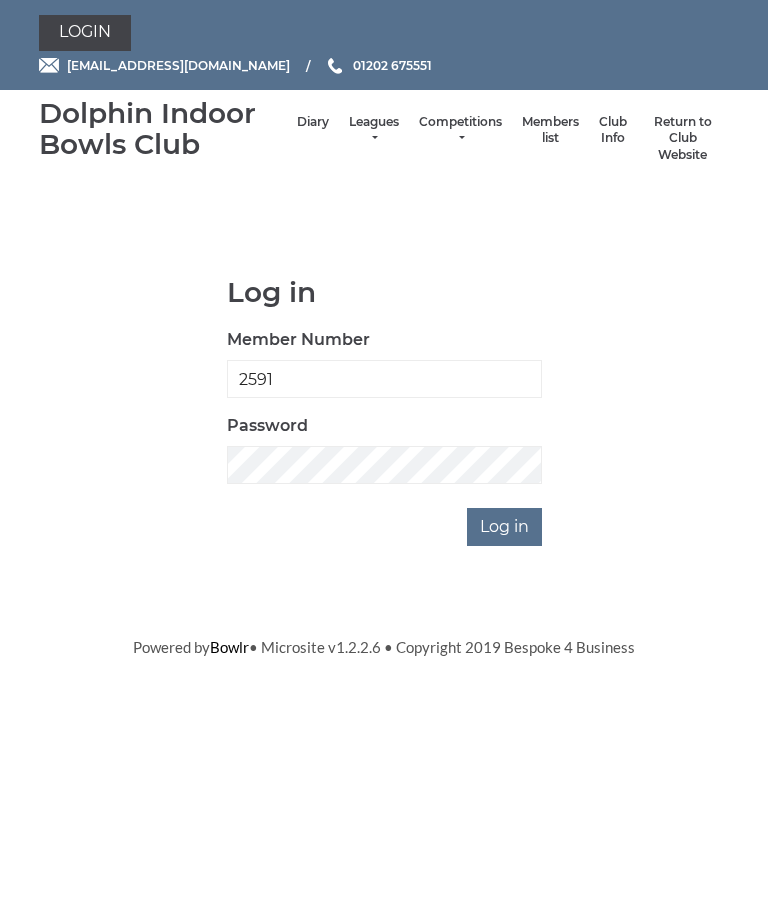 click on "Log in
Member Number 2591              Password              Log in" at bounding box center (384, 411) 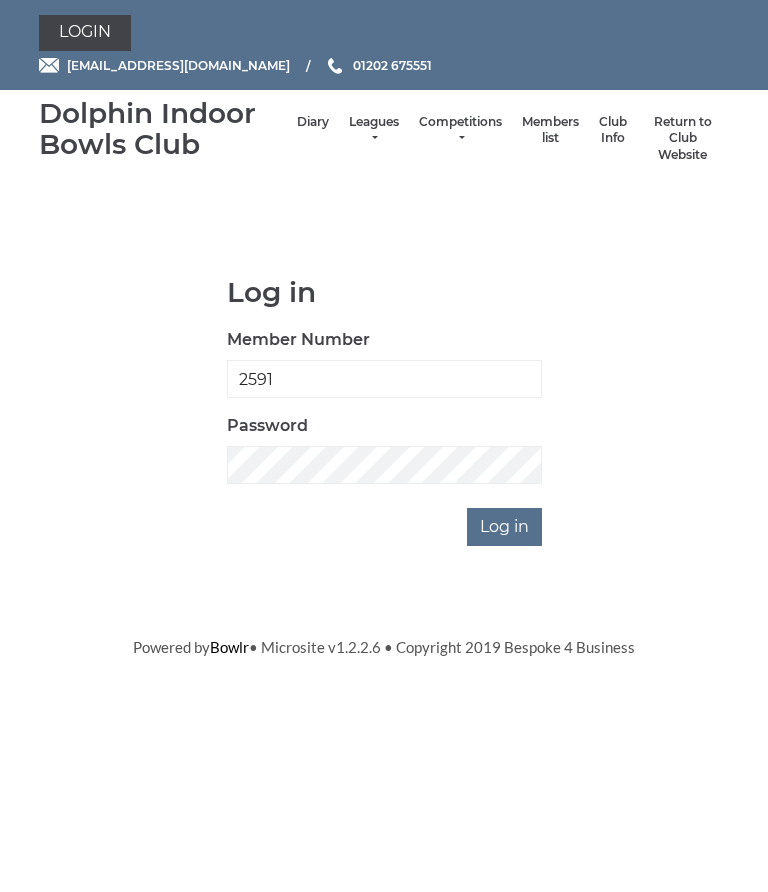click on "Password" at bounding box center (267, 426) 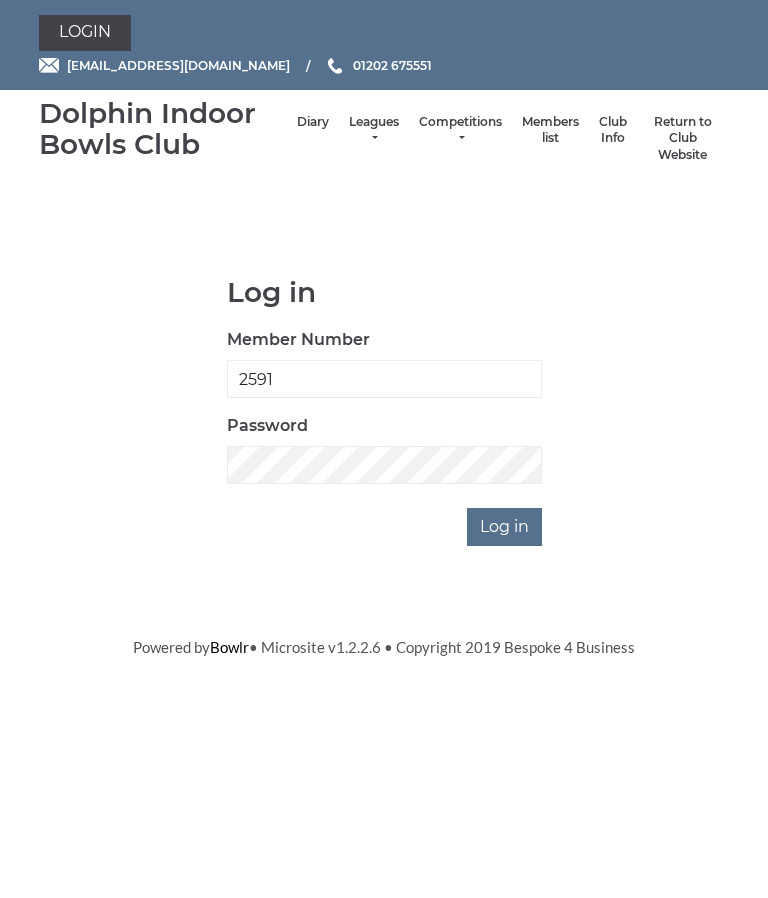 click on "Log in" at bounding box center [504, 527] 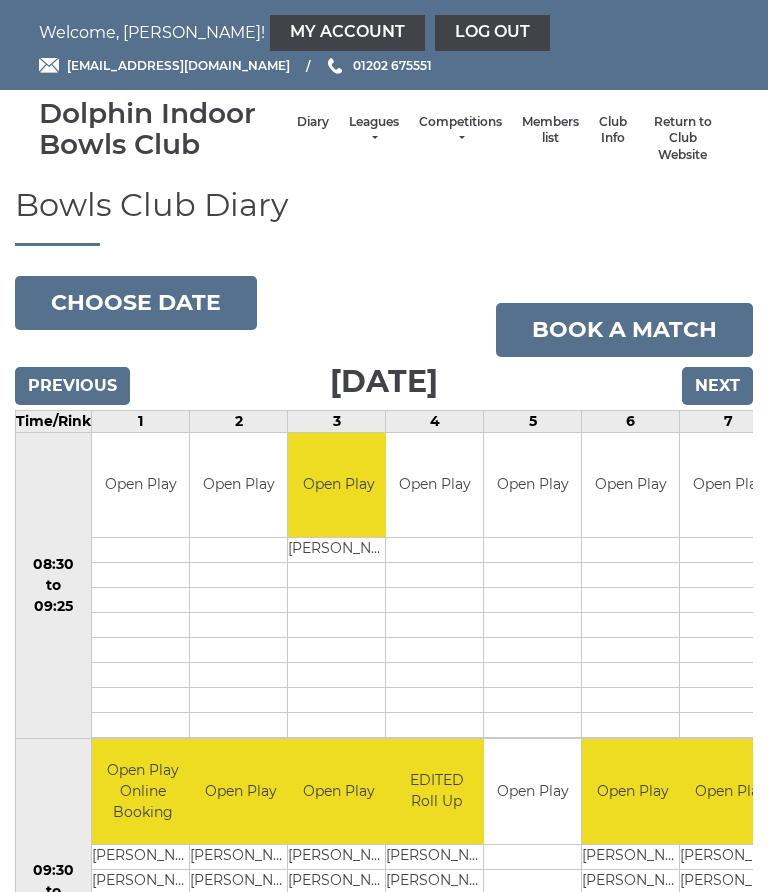 scroll, scrollTop: 0, scrollLeft: 0, axis: both 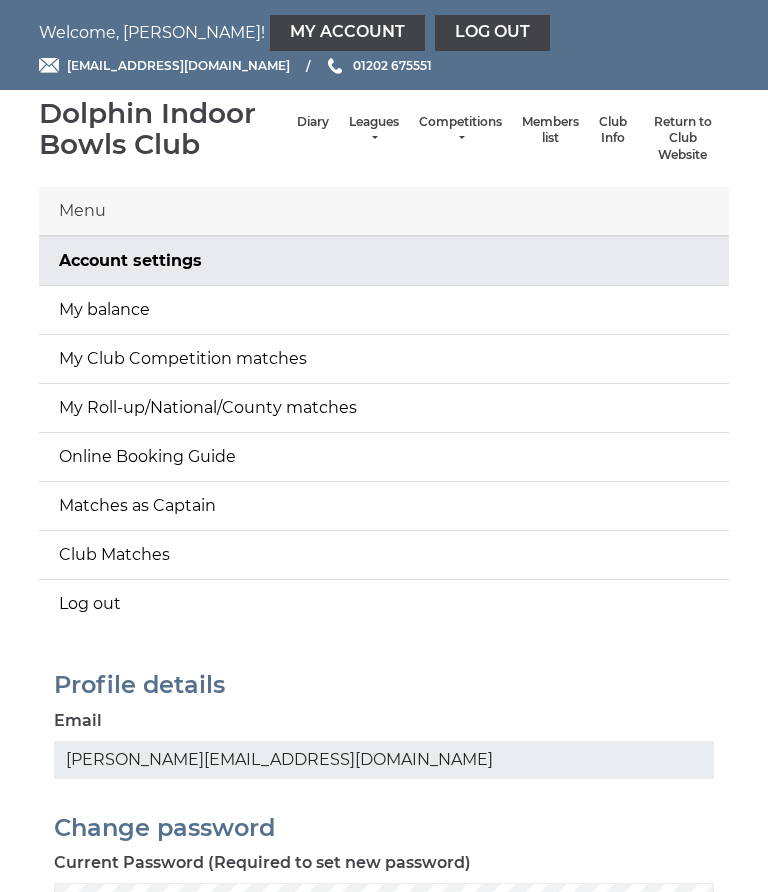 click on "My balance" at bounding box center [384, 310] 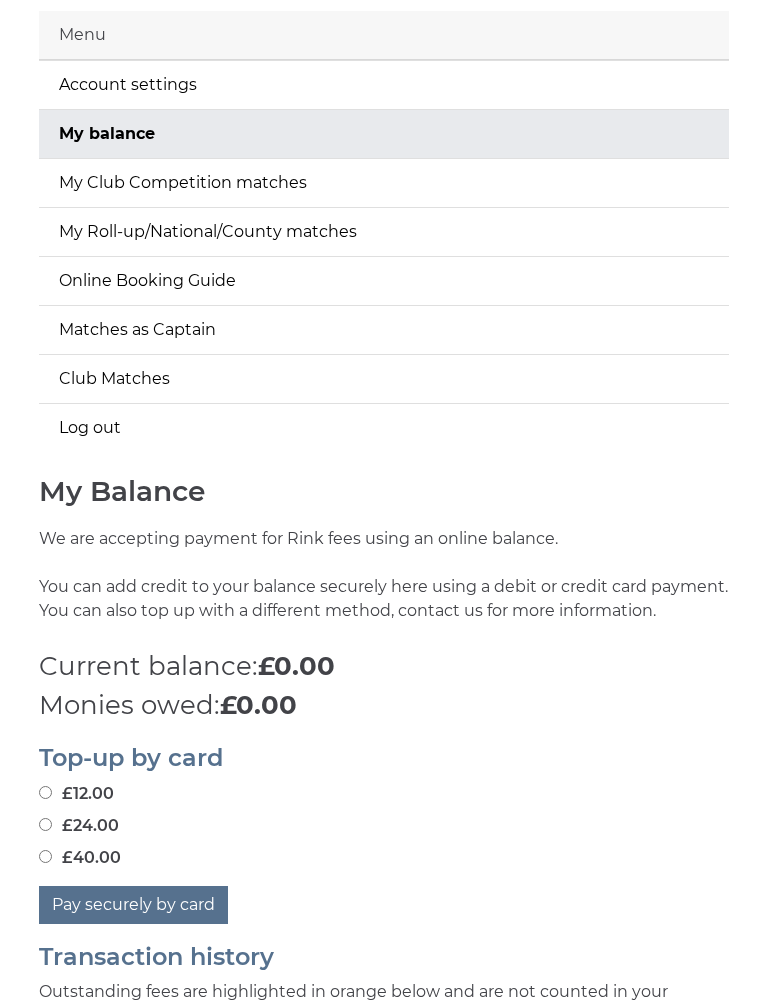 scroll, scrollTop: 178, scrollLeft: 0, axis: vertical 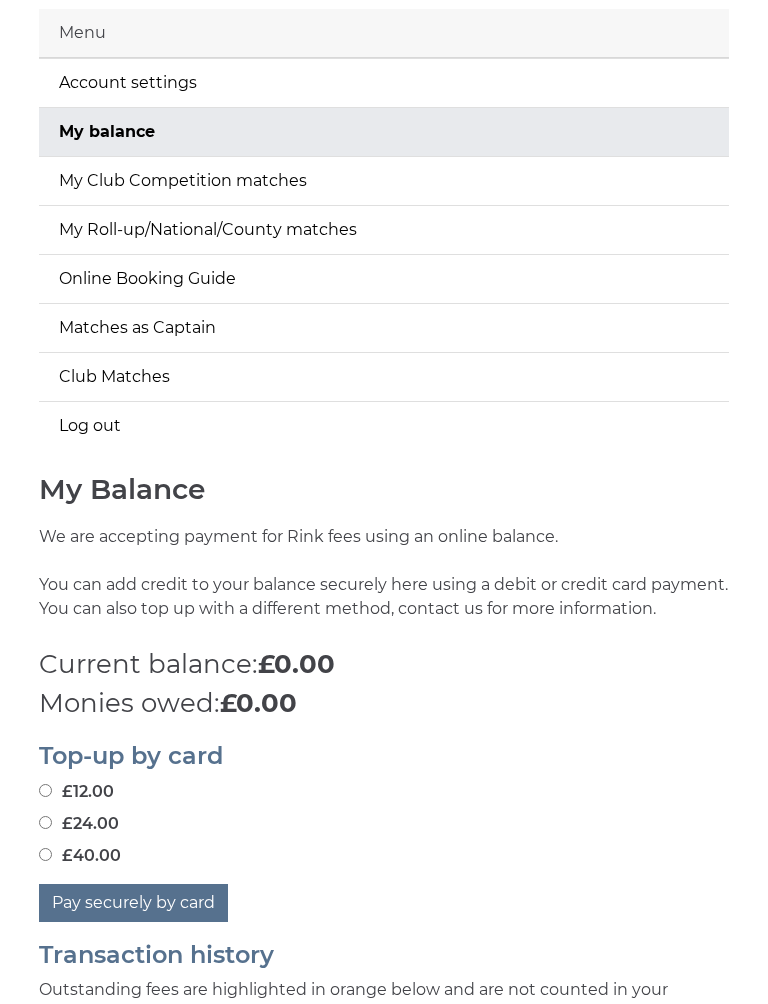 click on "£24.00" at bounding box center [45, 822] 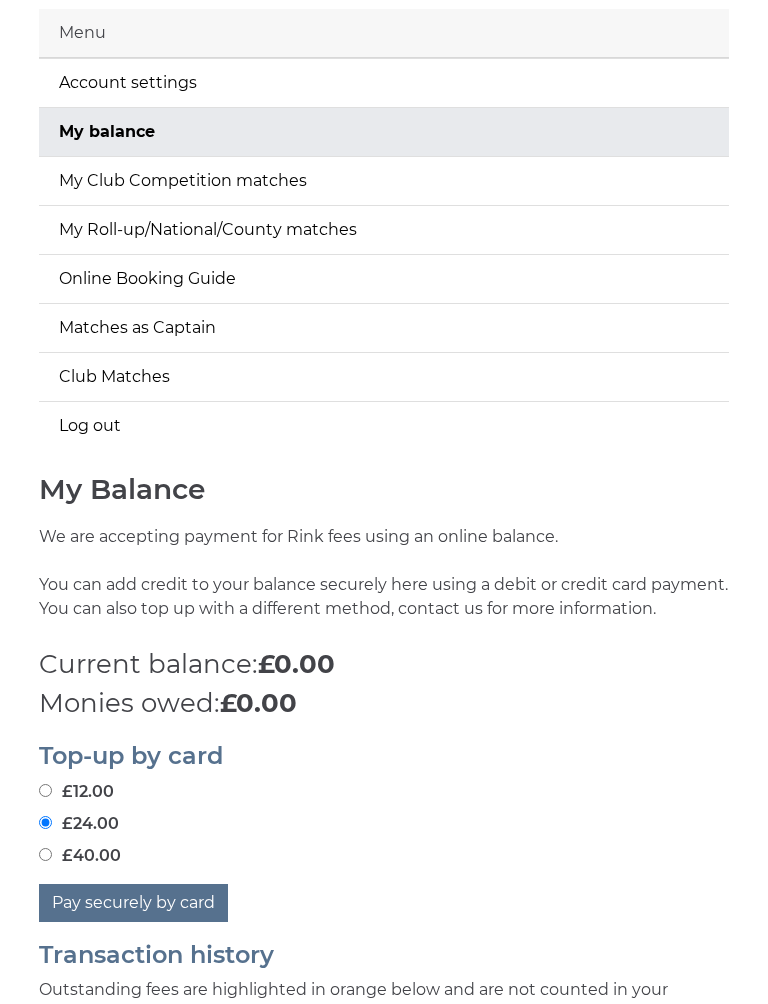 click on "Pay securely by card" at bounding box center [133, 903] 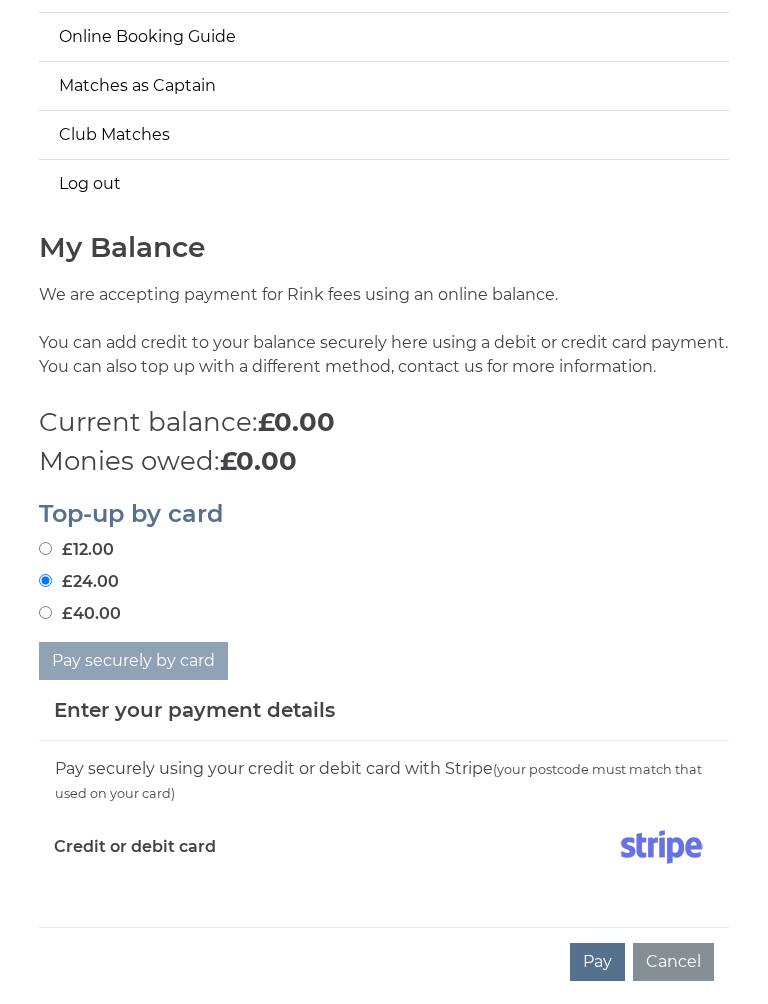scroll, scrollTop: 440, scrollLeft: 0, axis: vertical 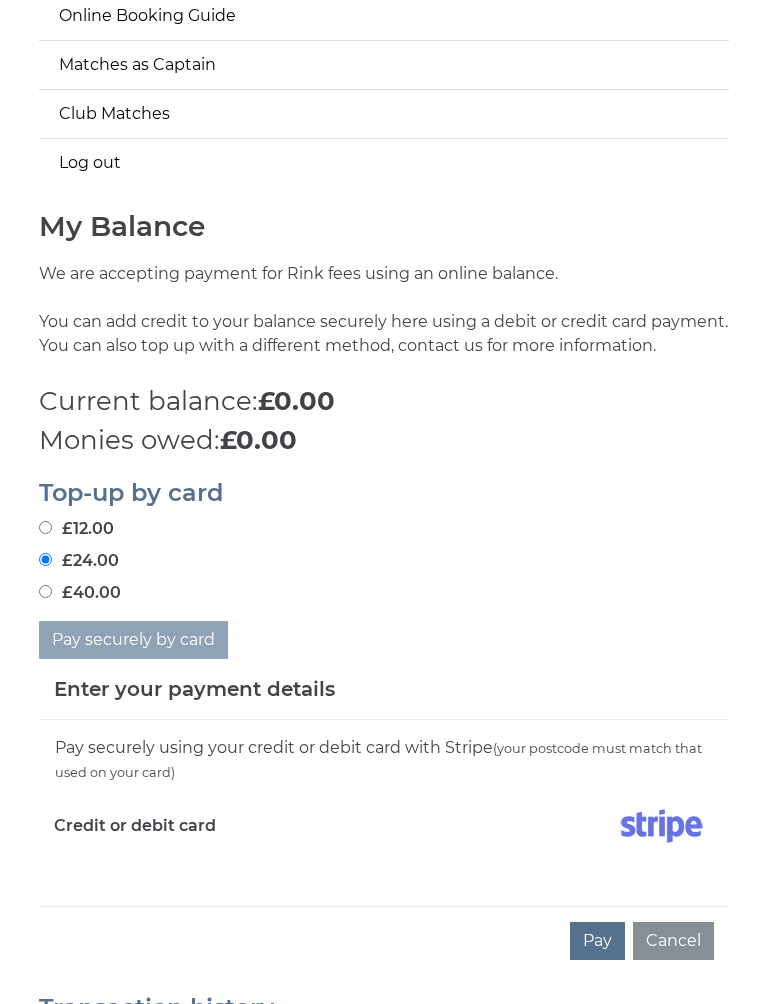 click on "Pay
Cancel" at bounding box center [384, 941] 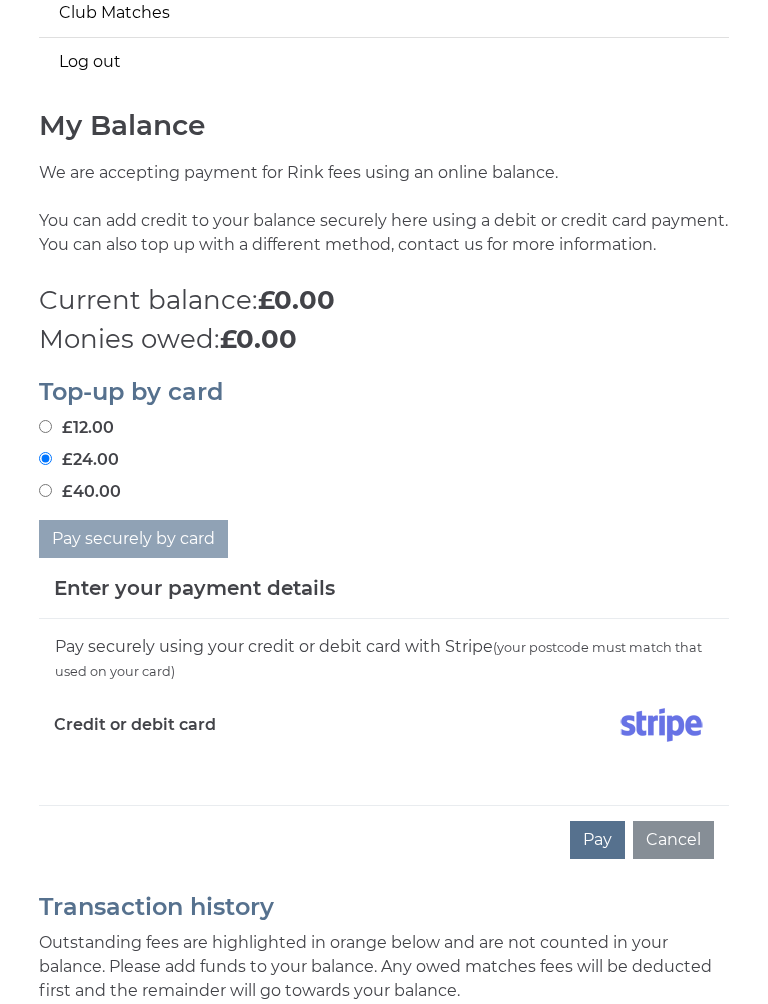 scroll, scrollTop: 539, scrollLeft: 0, axis: vertical 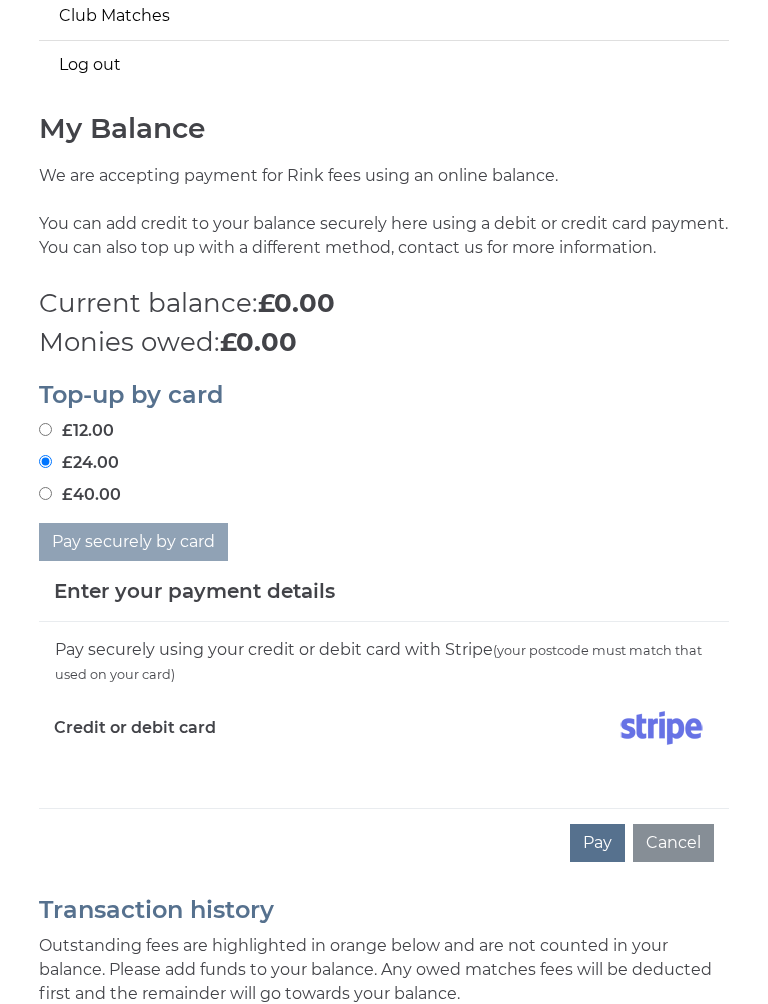 click on "Pay
Cancel" at bounding box center (384, 842) 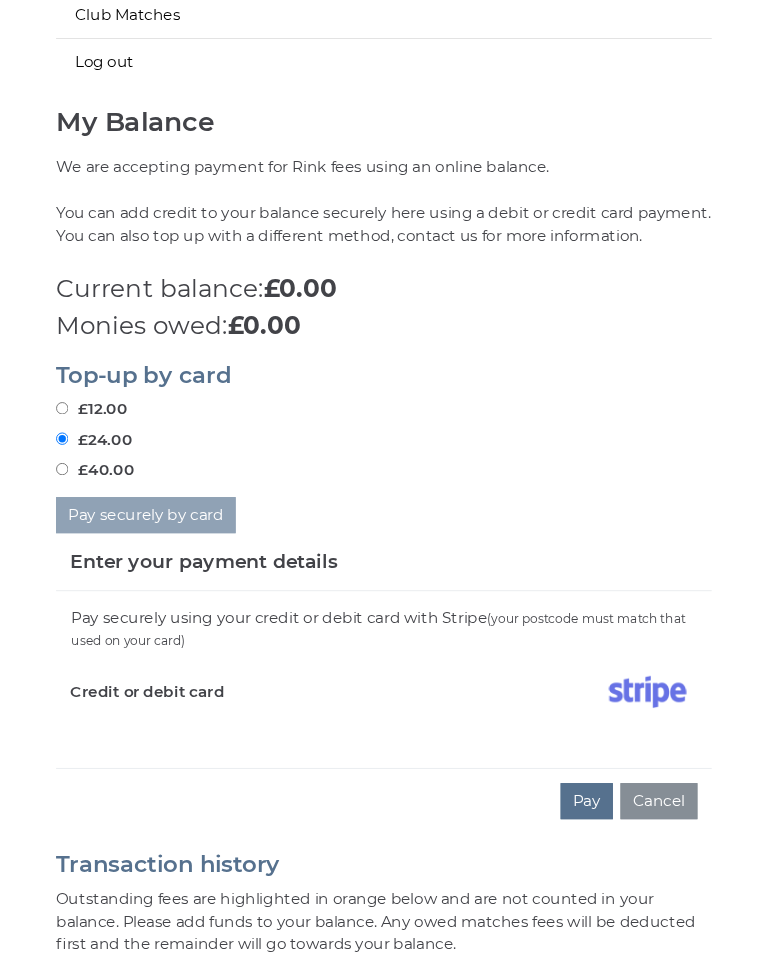 scroll, scrollTop: 693, scrollLeft: 0, axis: vertical 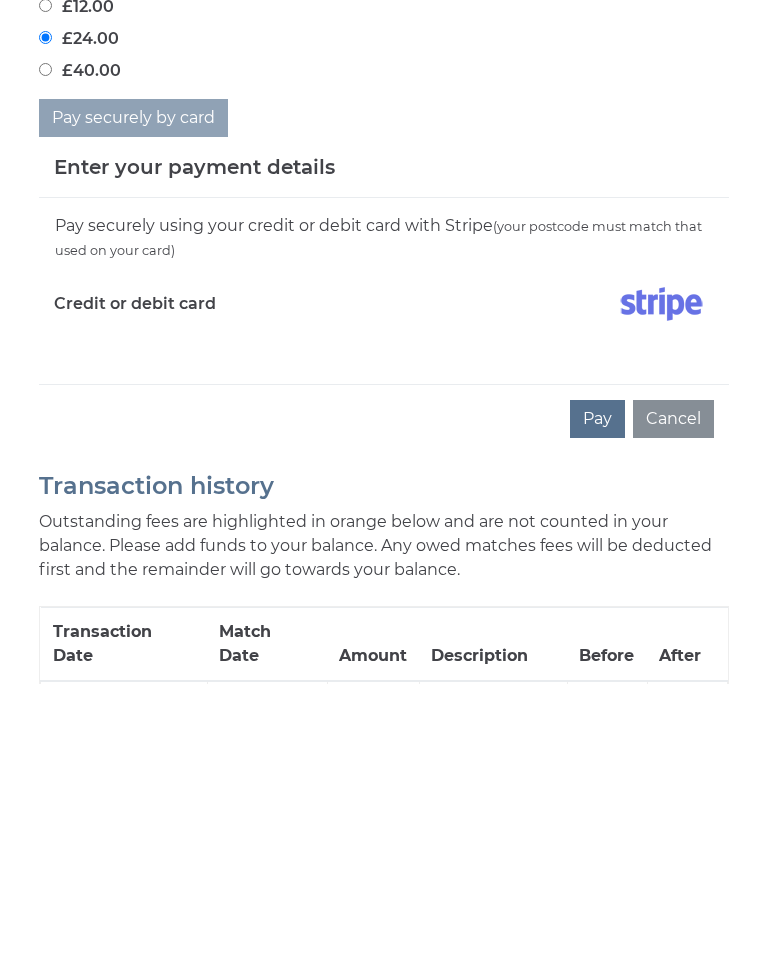 click on "Pay" at bounding box center (597, 689) 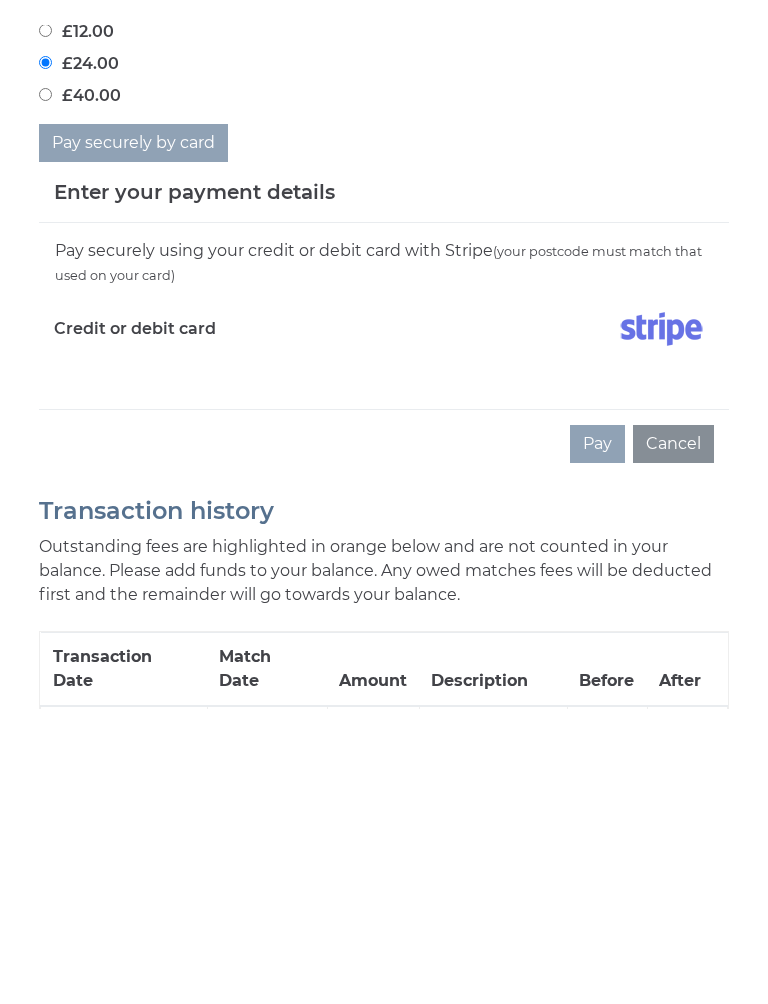 scroll, scrollTop: 964, scrollLeft: 0, axis: vertical 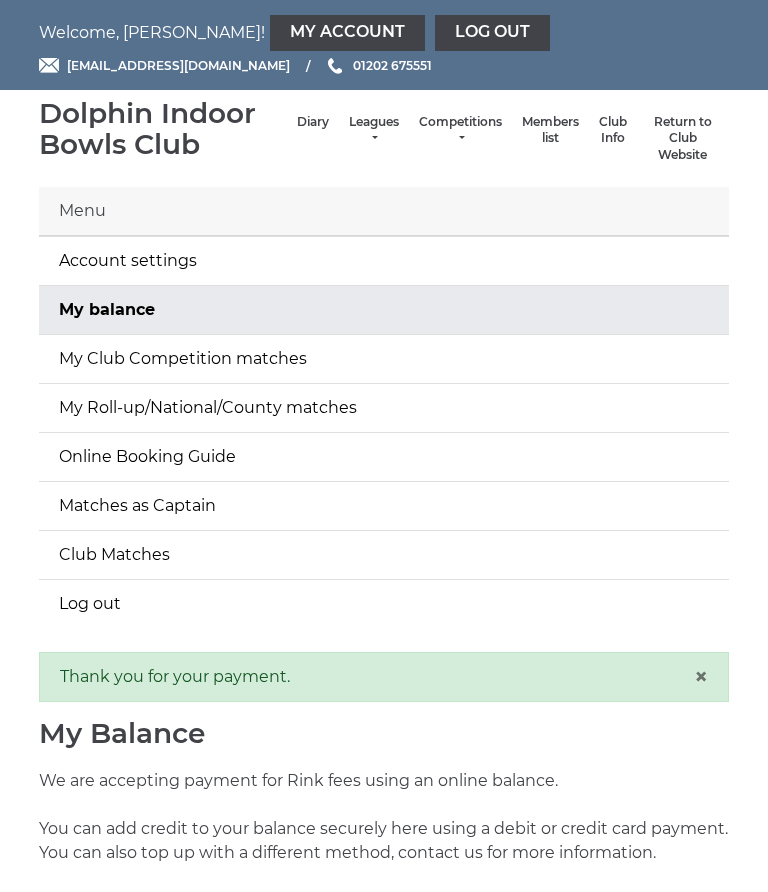 click on "My balance" at bounding box center [384, 310] 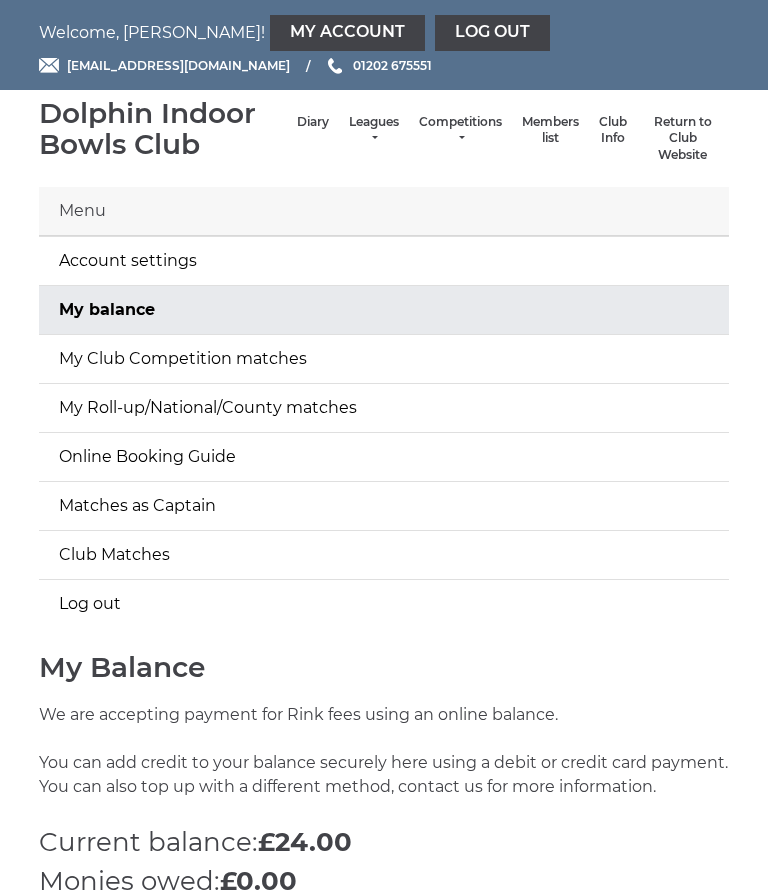 scroll, scrollTop: 0, scrollLeft: 0, axis: both 